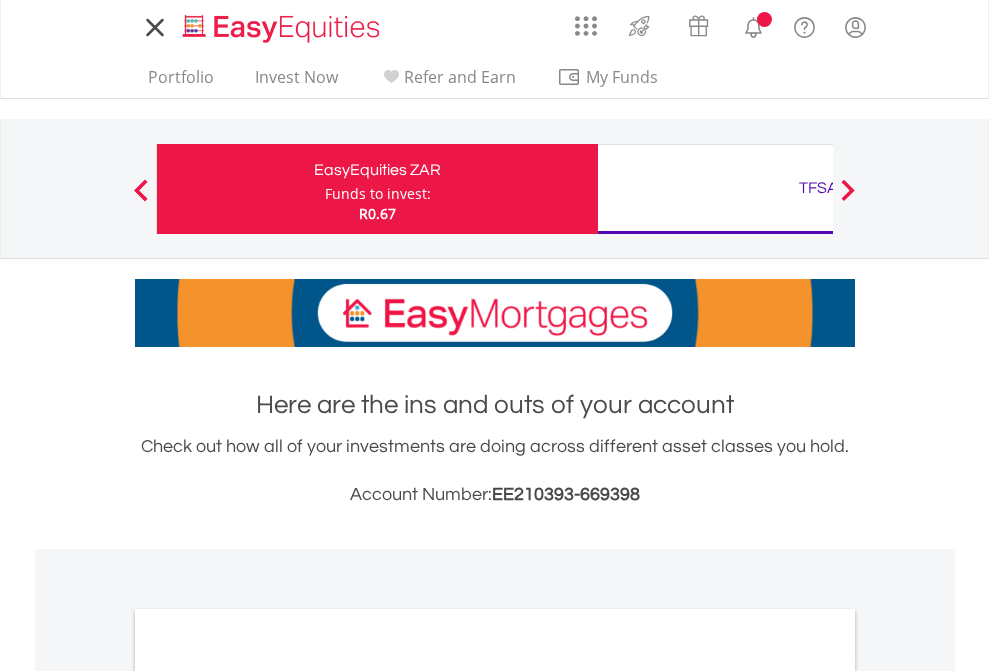 scroll, scrollTop: 0, scrollLeft: 0, axis: both 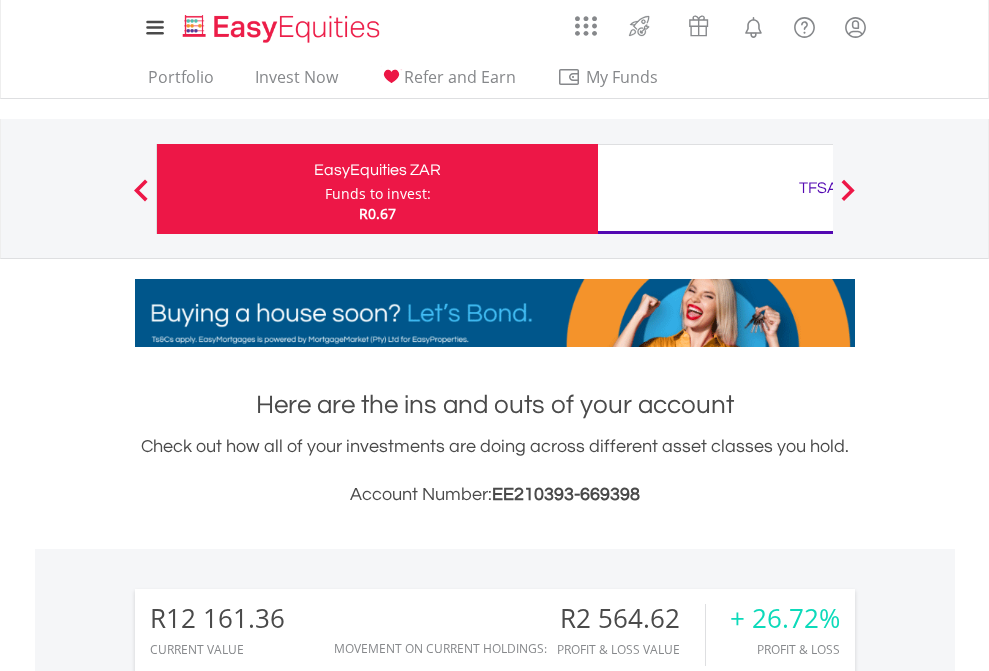 click on "Funds to invest:" at bounding box center [378, 194] 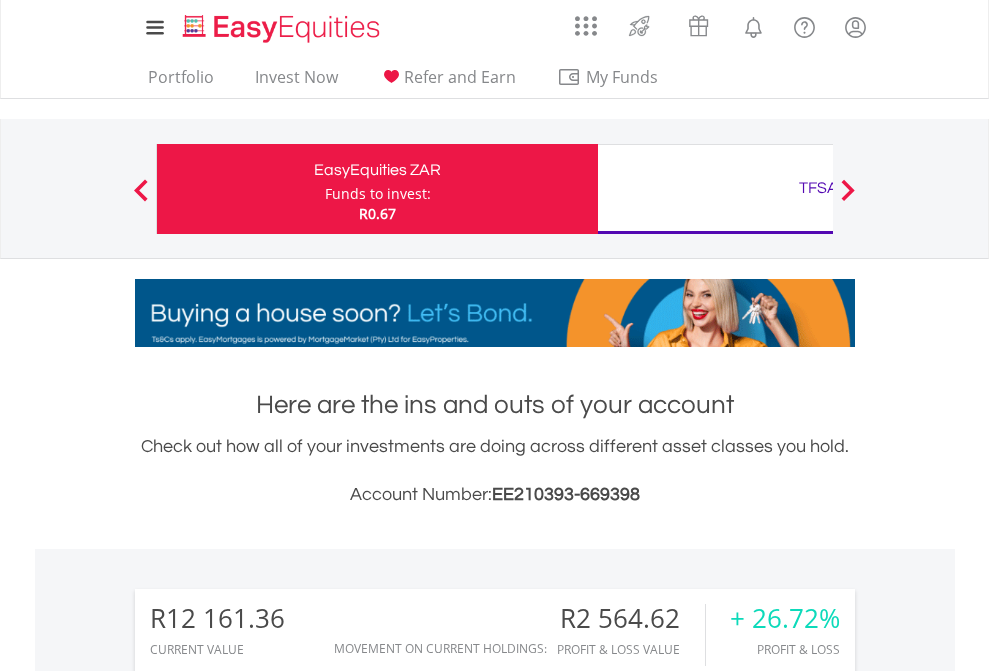 scroll, scrollTop: 999808, scrollLeft: 999687, axis: both 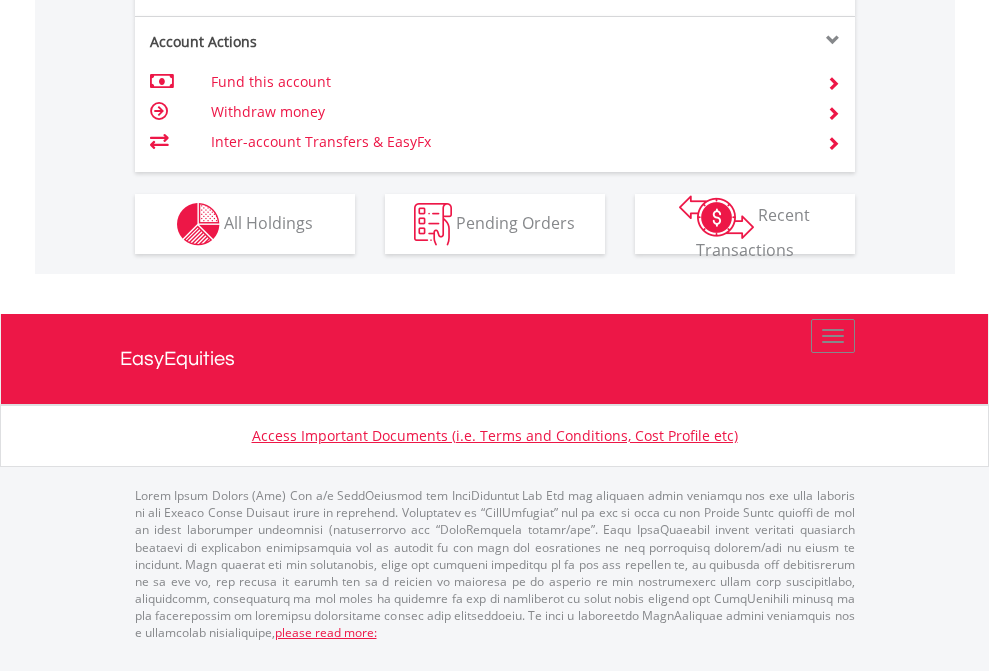 click on "Investment types" at bounding box center [706, -337] 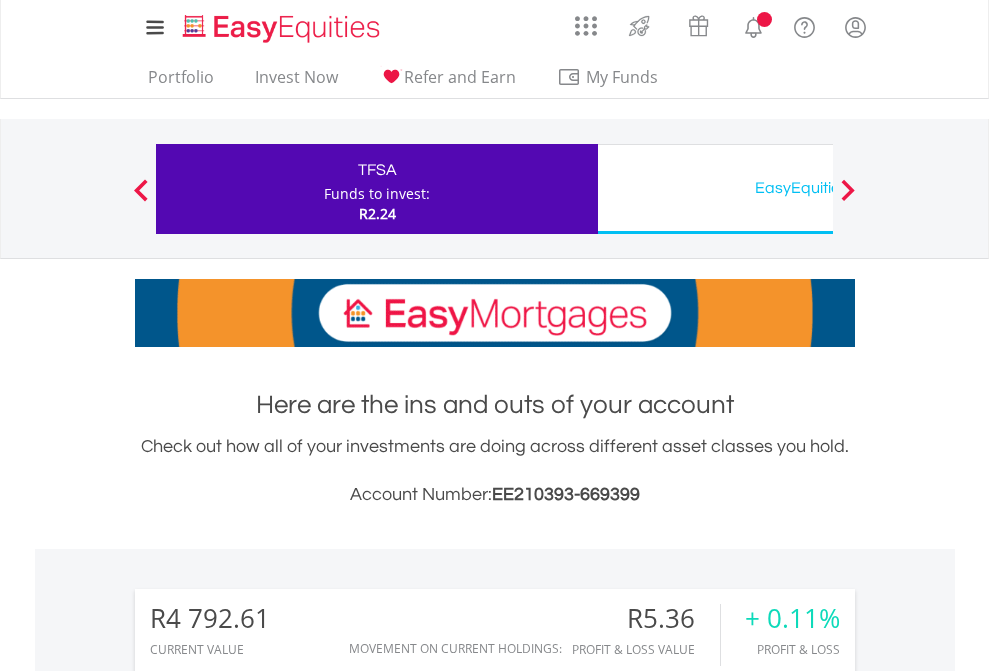 scroll, scrollTop: 1342, scrollLeft: 0, axis: vertical 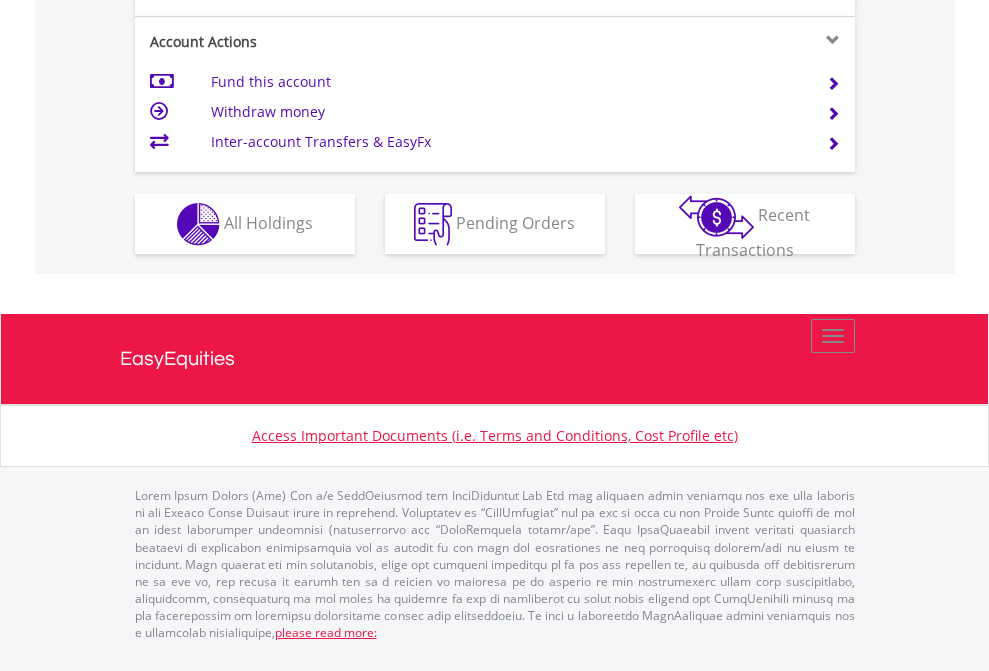 click on "Investment types" at bounding box center (706, -337) 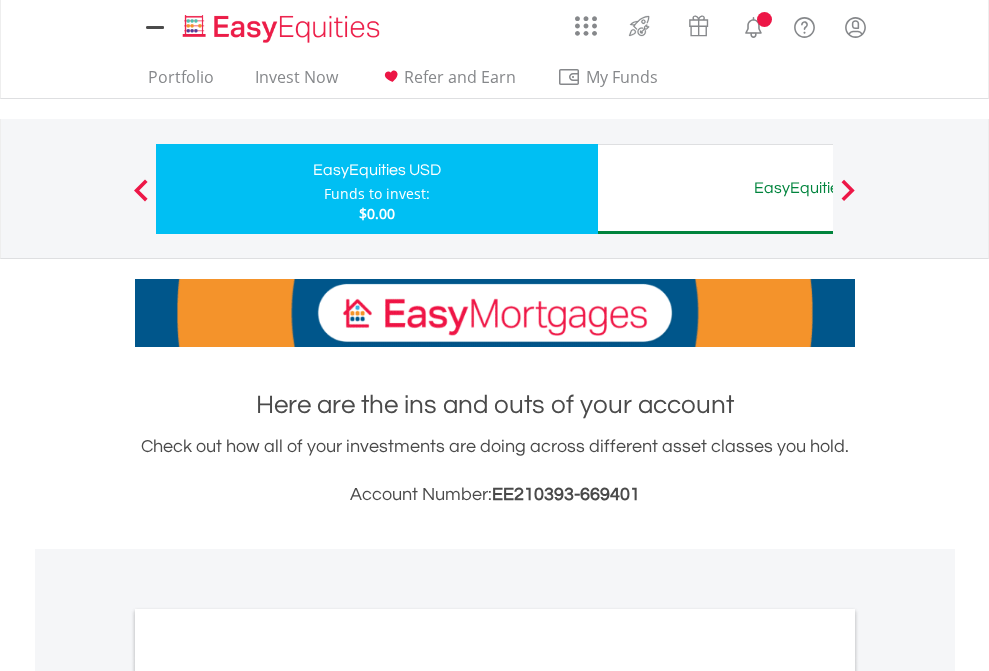 scroll, scrollTop: 0, scrollLeft: 0, axis: both 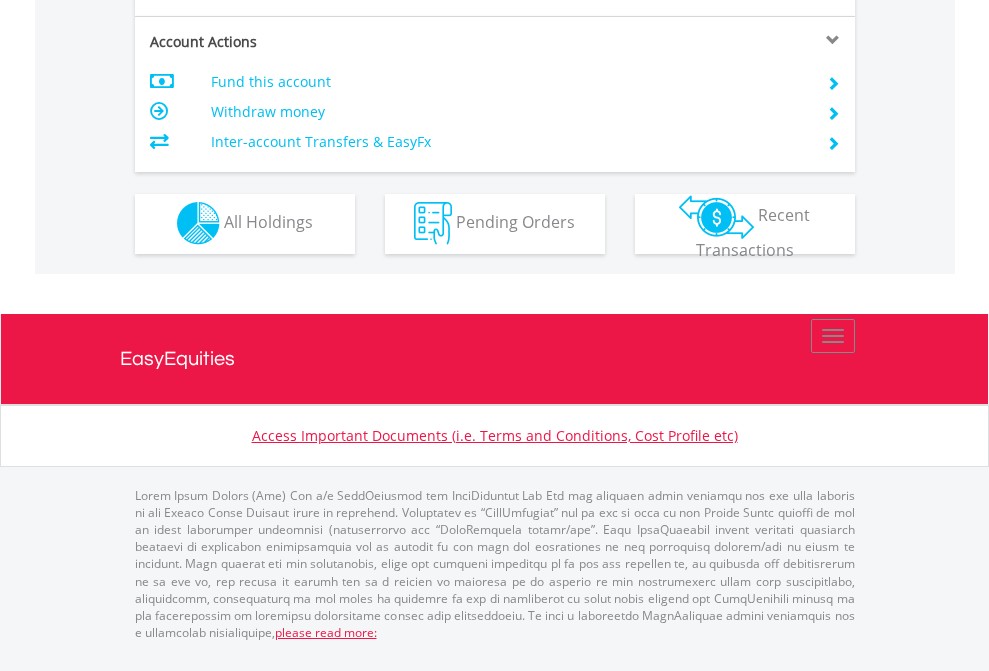 click on "Investment types" at bounding box center [706, -353] 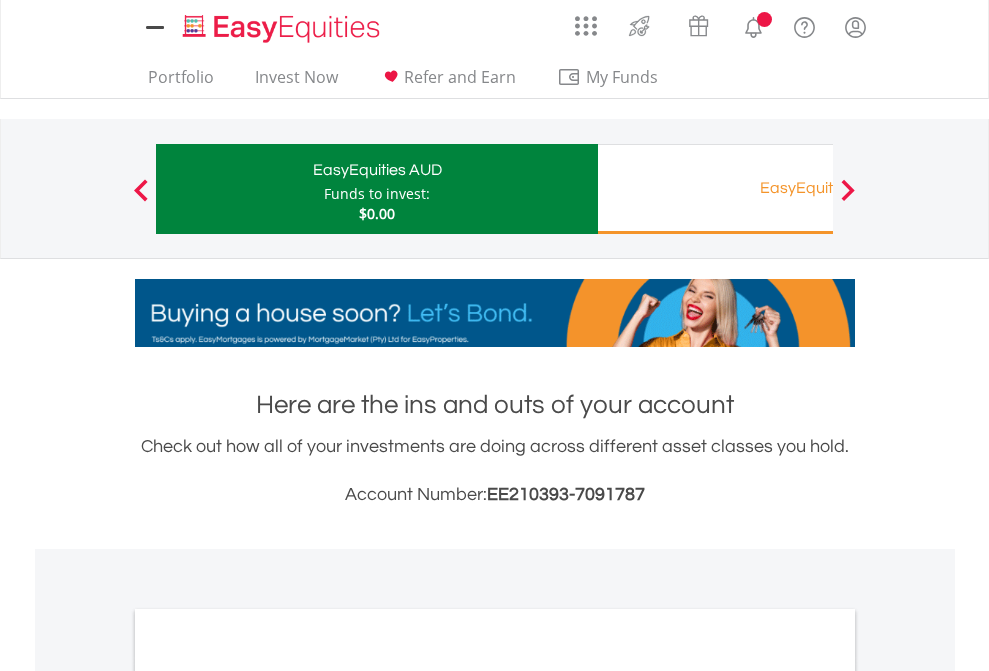 scroll, scrollTop: 0, scrollLeft: 0, axis: both 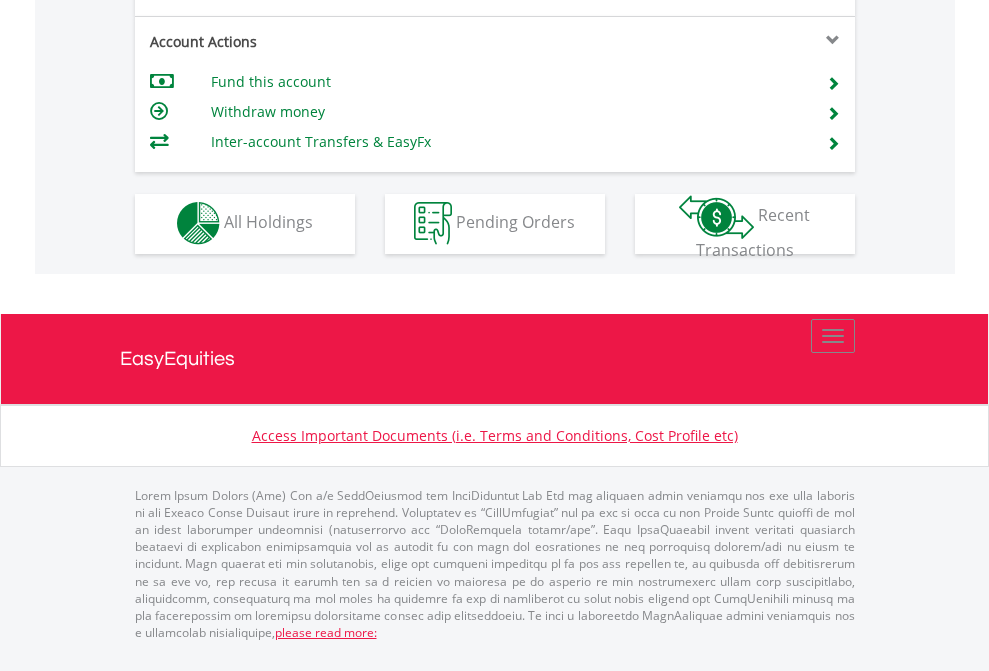 click on "Investment types" at bounding box center [706, -353] 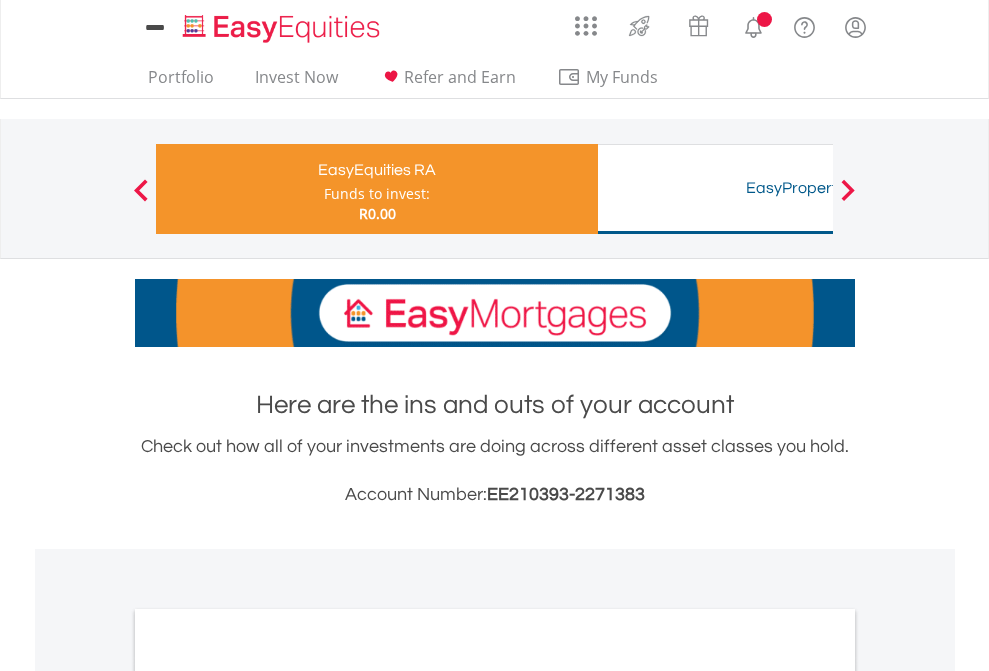 scroll, scrollTop: 0, scrollLeft: 0, axis: both 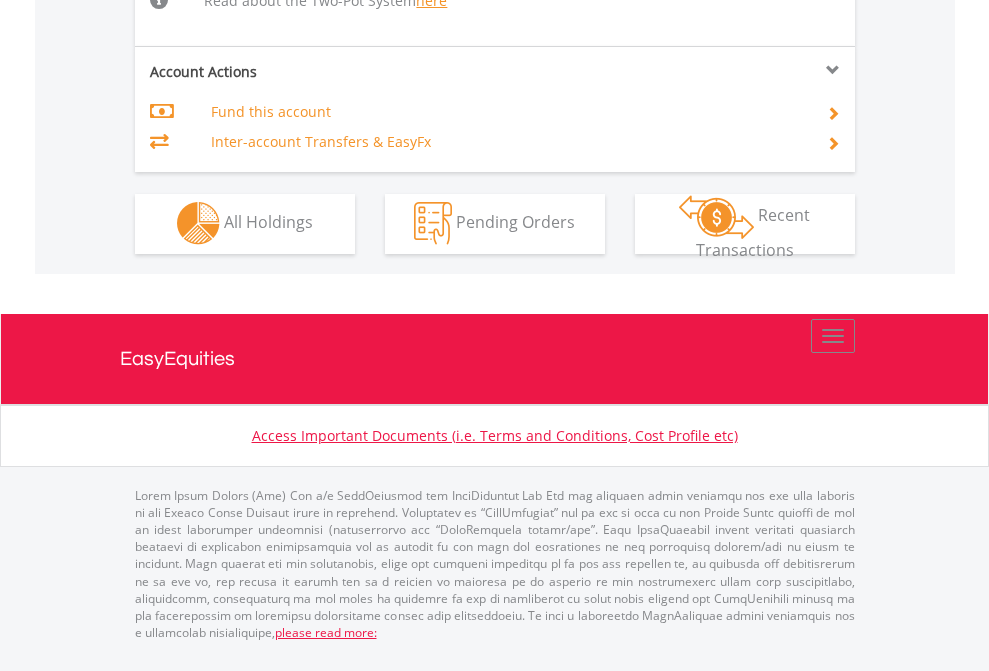 click on "Investment types" at bounding box center (706, -534) 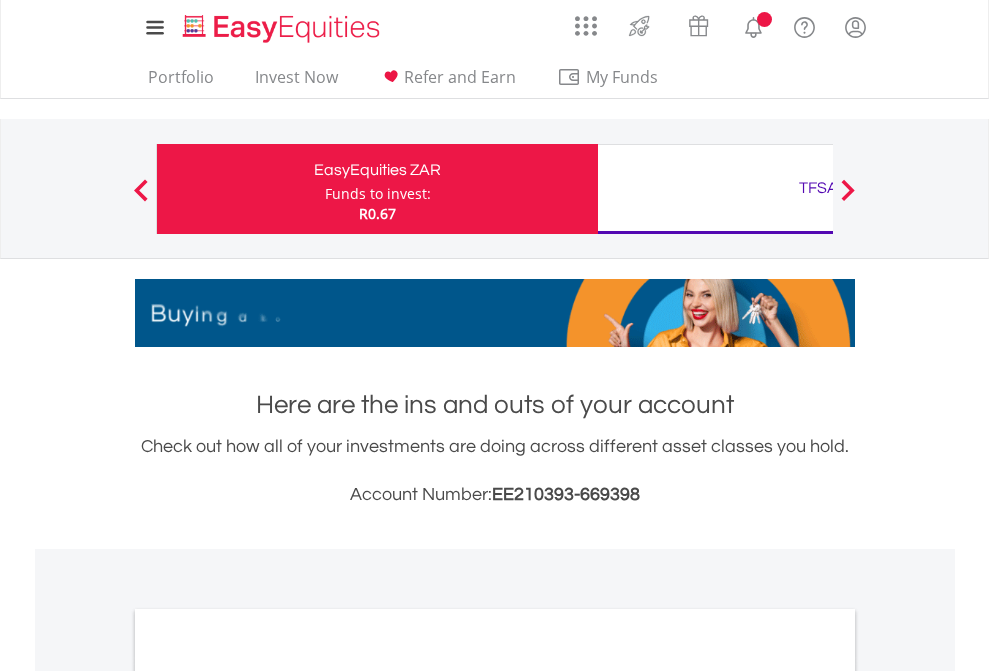 scroll, scrollTop: 1202, scrollLeft: 0, axis: vertical 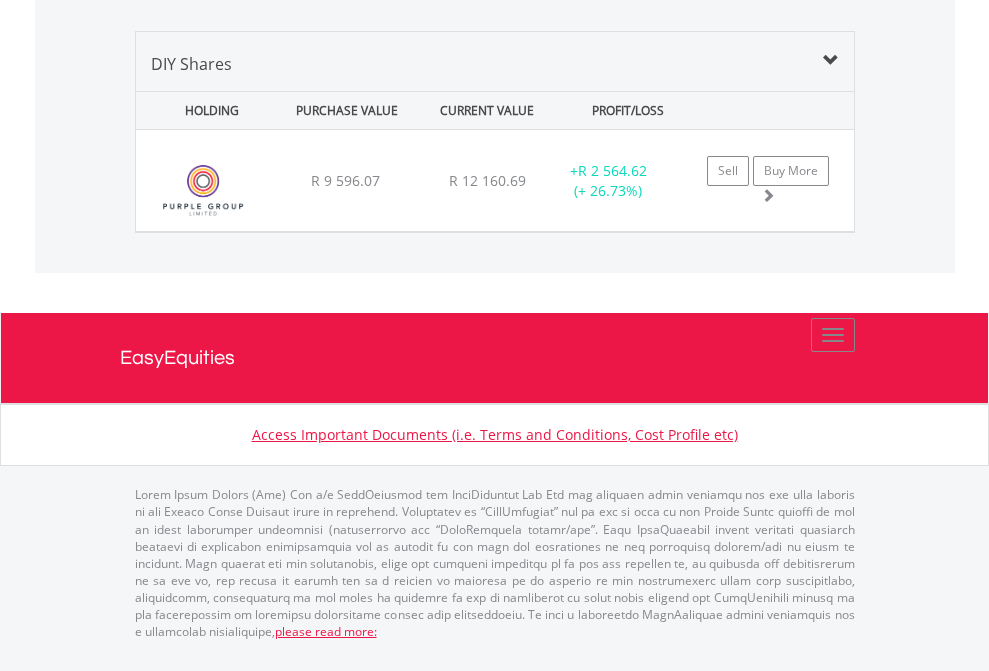 click on "TFSA" at bounding box center (818, -1339) 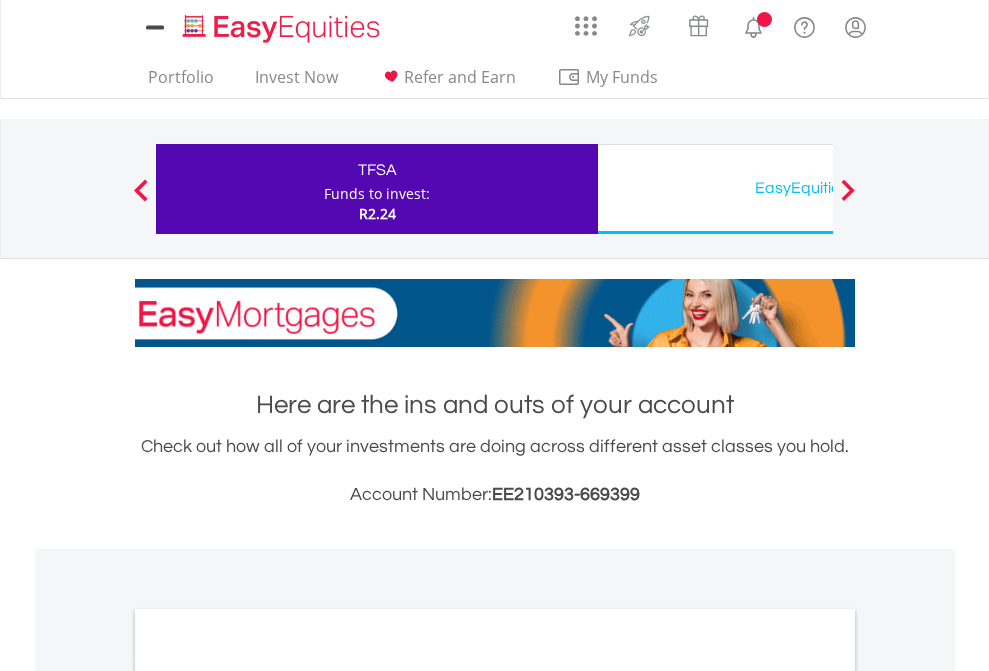 scroll, scrollTop: 1202, scrollLeft: 0, axis: vertical 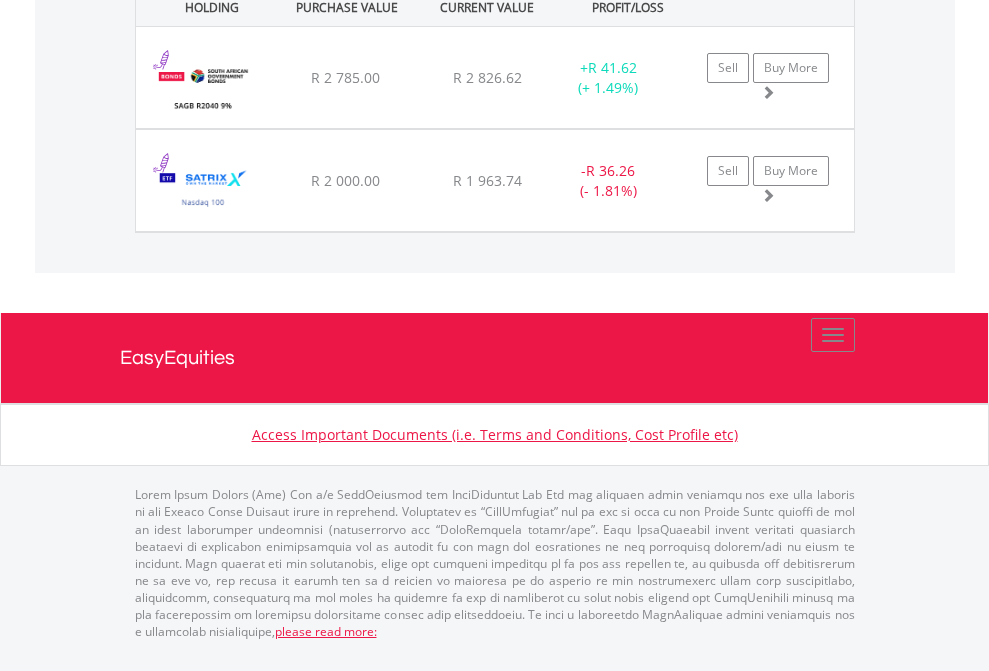 click on "EasyEquities USD" at bounding box center [818, -1482] 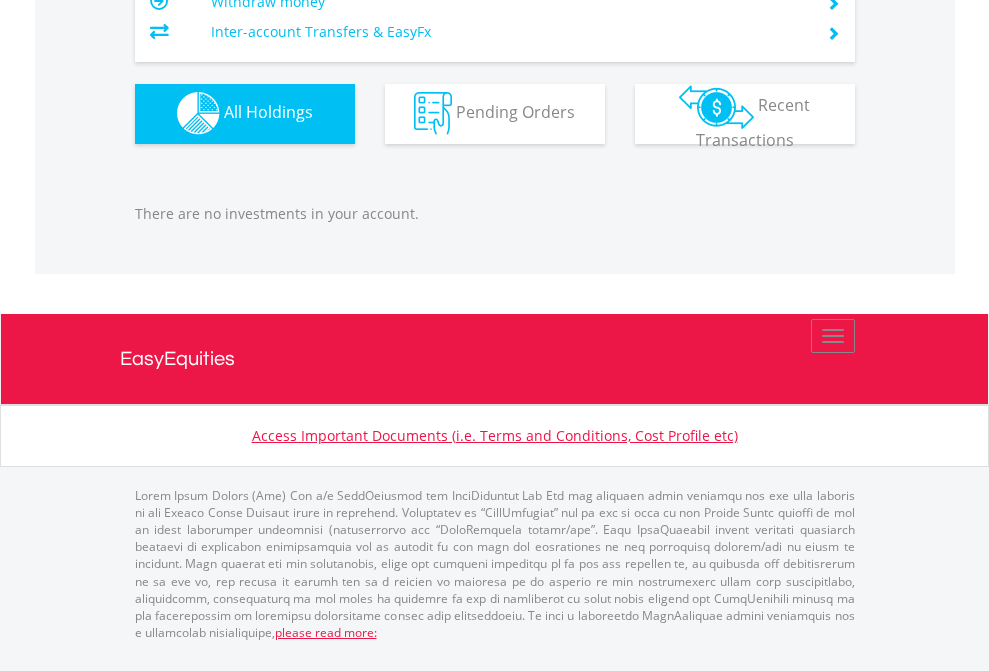 scroll, scrollTop: 1980, scrollLeft: 0, axis: vertical 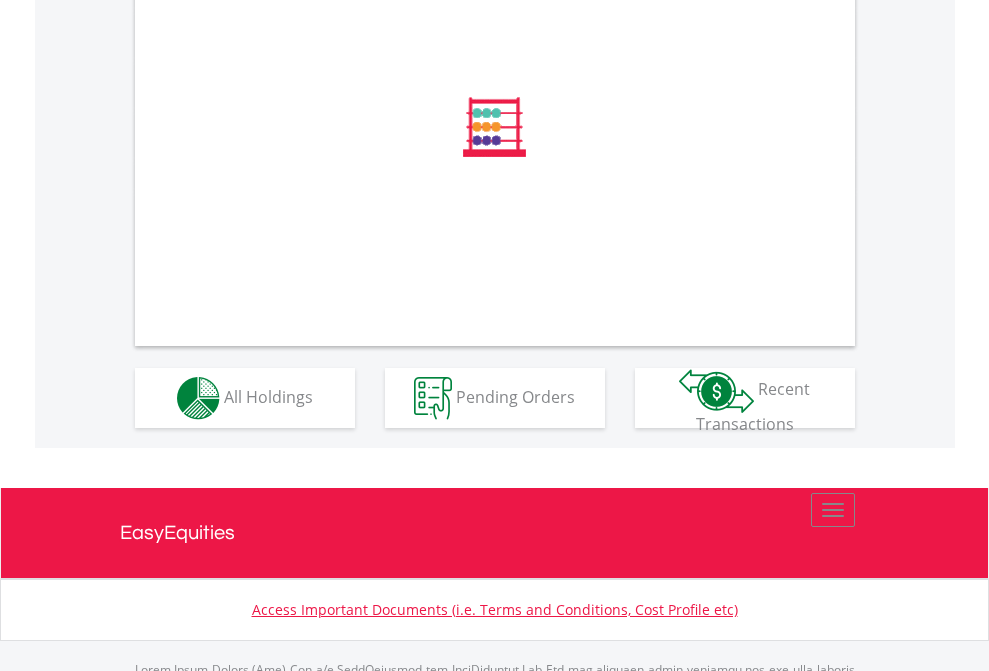 click on "All Holdings" at bounding box center [268, 396] 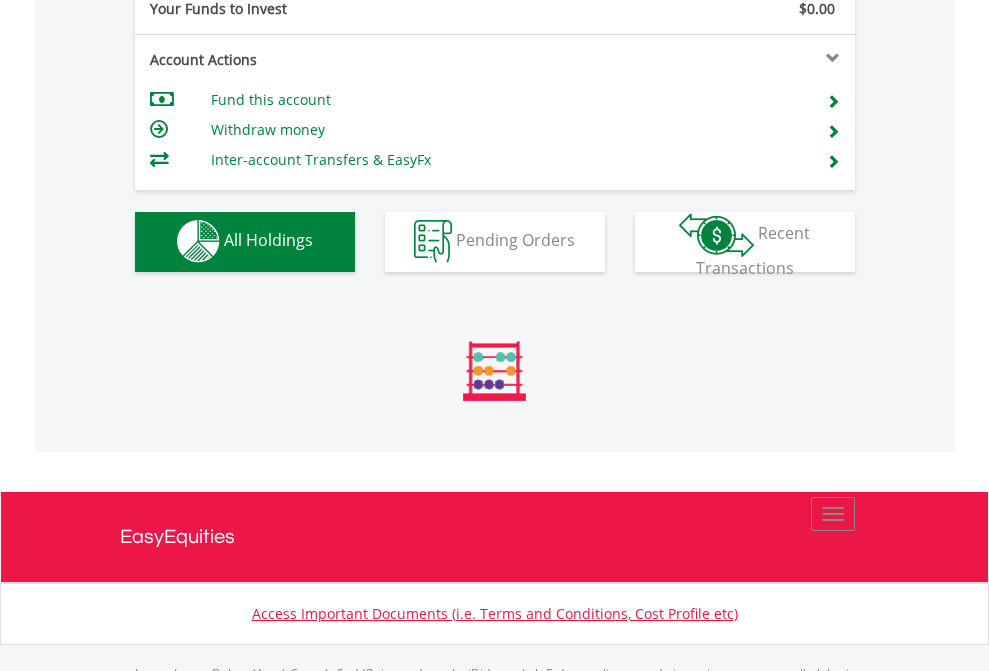 scroll, scrollTop: 999808, scrollLeft: 999687, axis: both 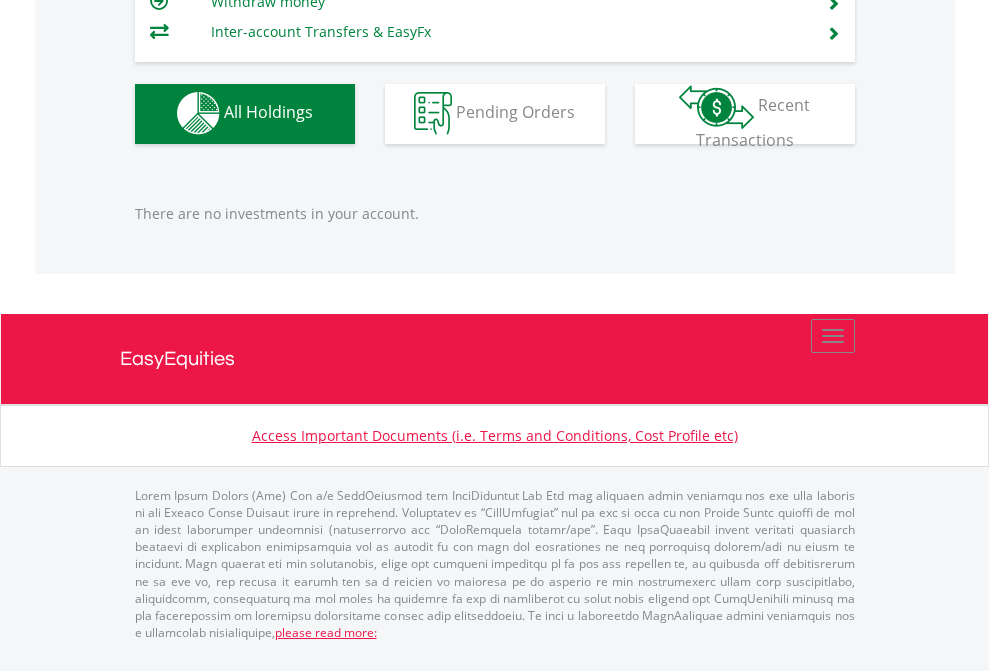 click on "EasyEquities RA" at bounding box center (818, -1142) 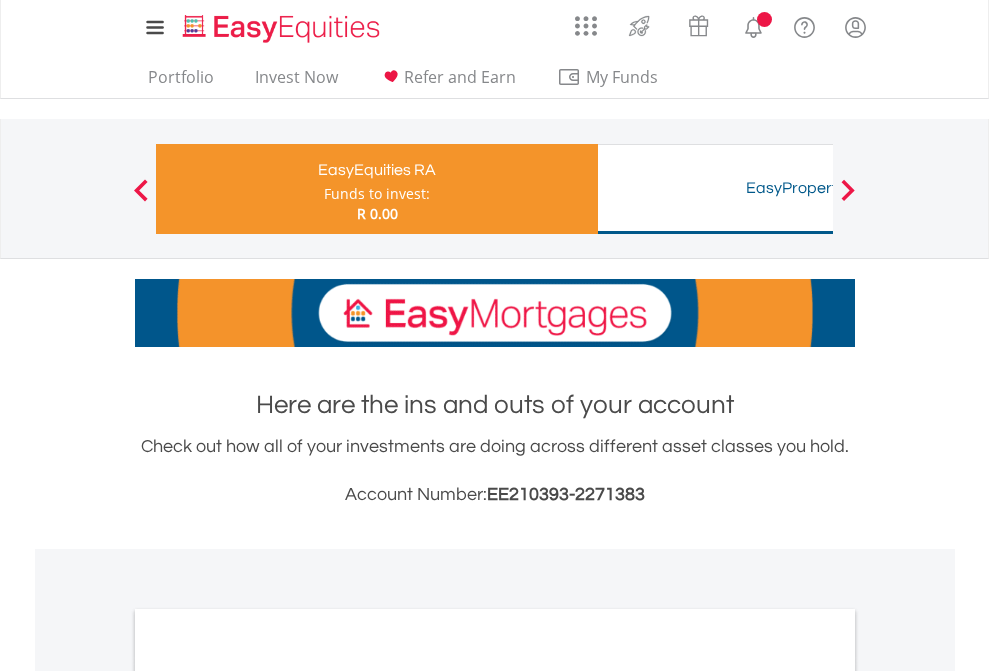 scroll, scrollTop: 1202, scrollLeft: 0, axis: vertical 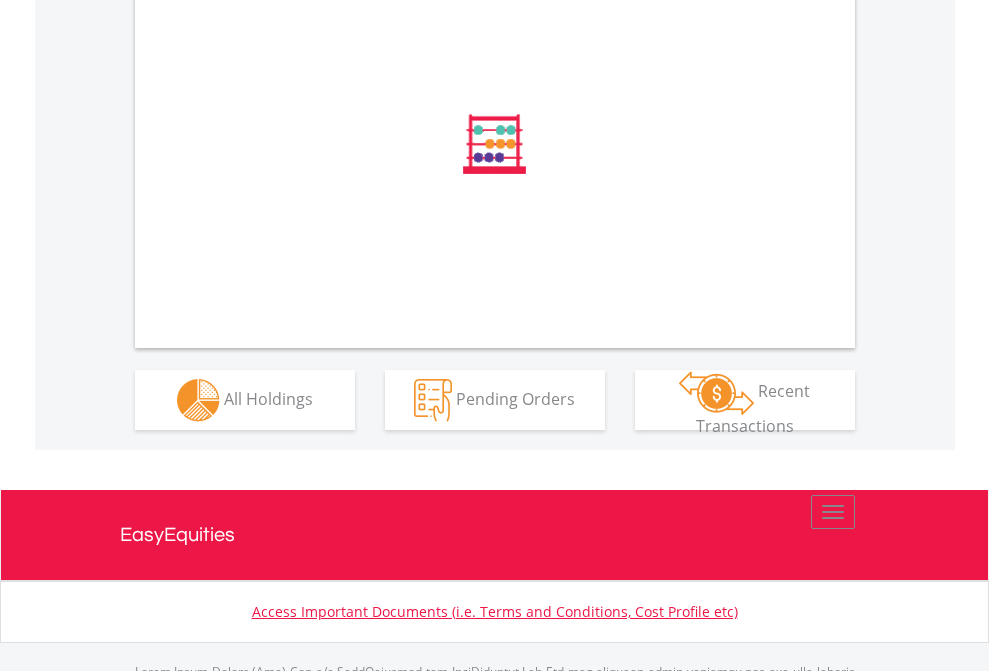 click on "All Holdings" at bounding box center [268, 398] 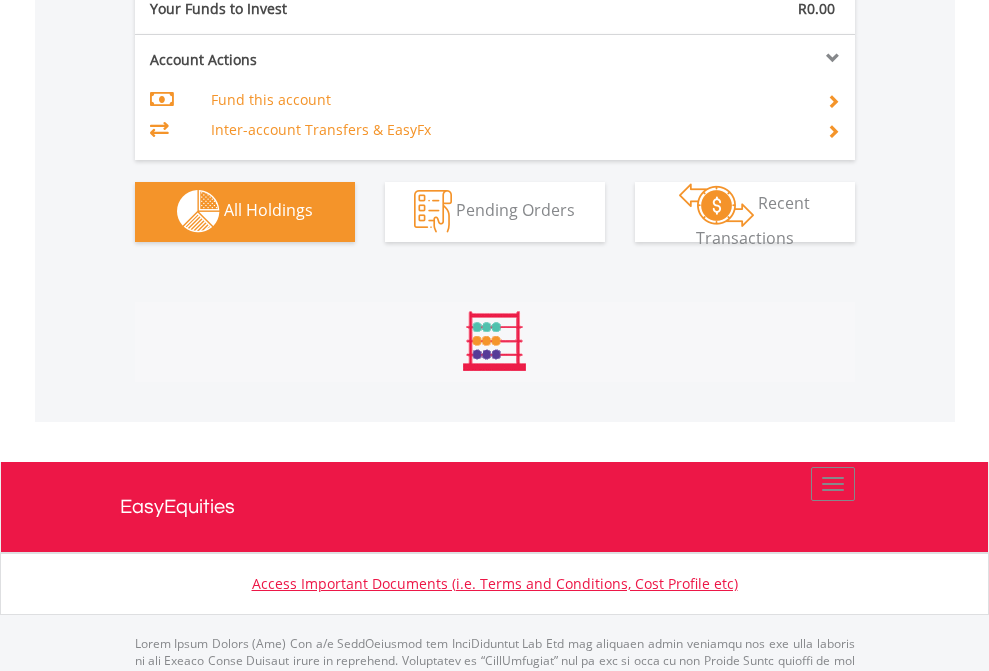 scroll, scrollTop: 999808, scrollLeft: 999687, axis: both 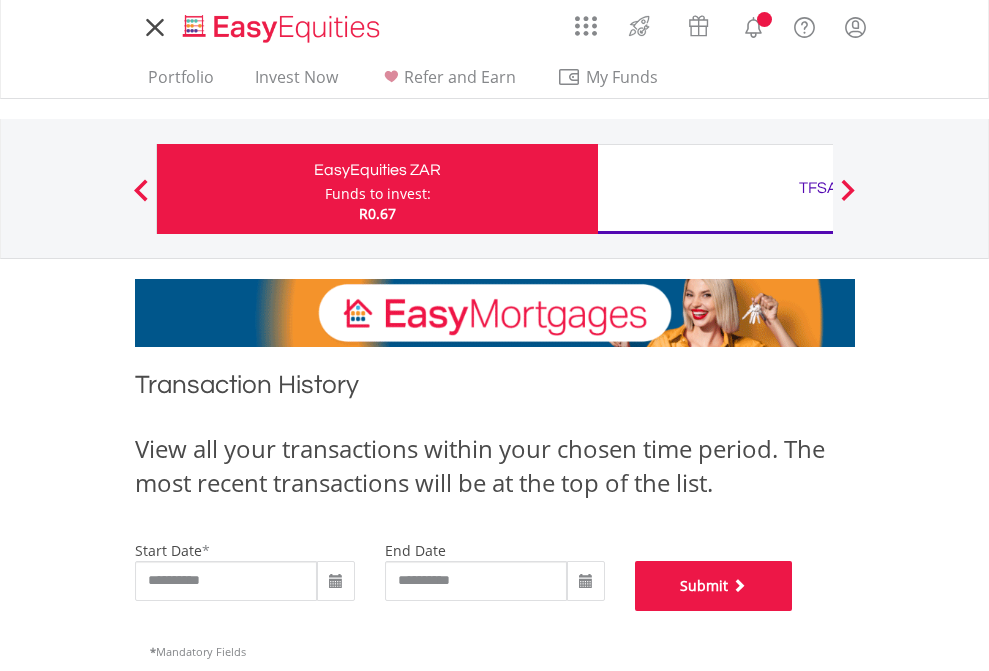 click on "Submit" at bounding box center (714, 586) 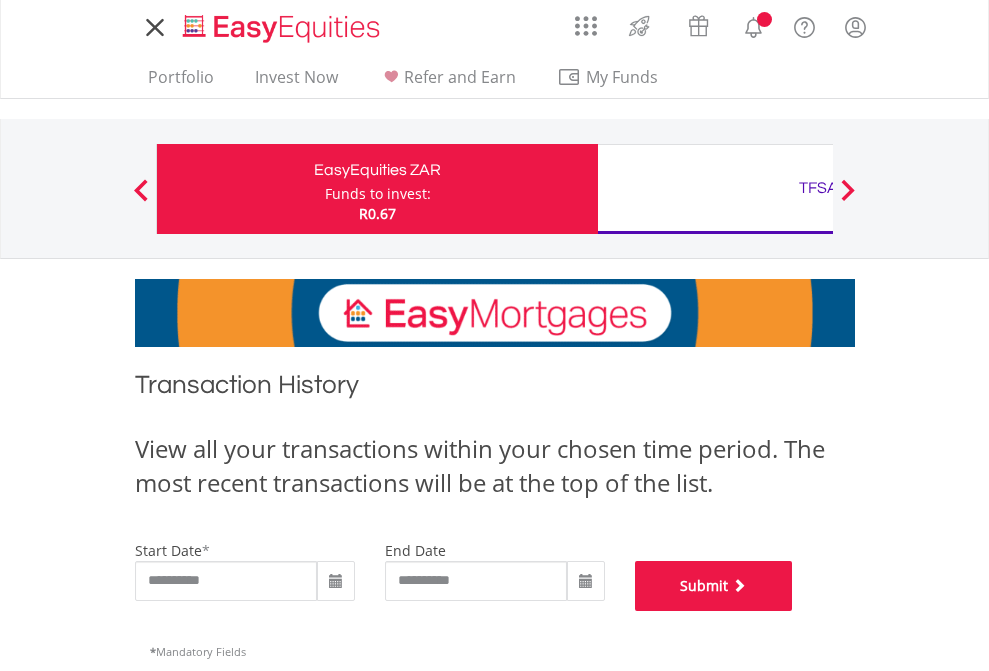 scroll, scrollTop: 811, scrollLeft: 0, axis: vertical 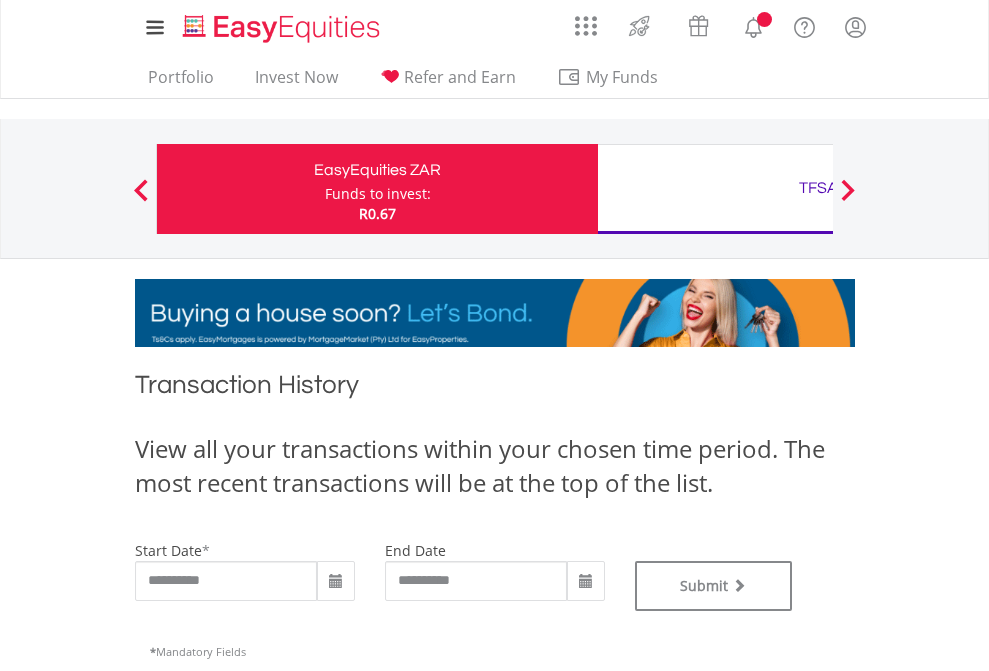 click on "TFSA" at bounding box center [818, 188] 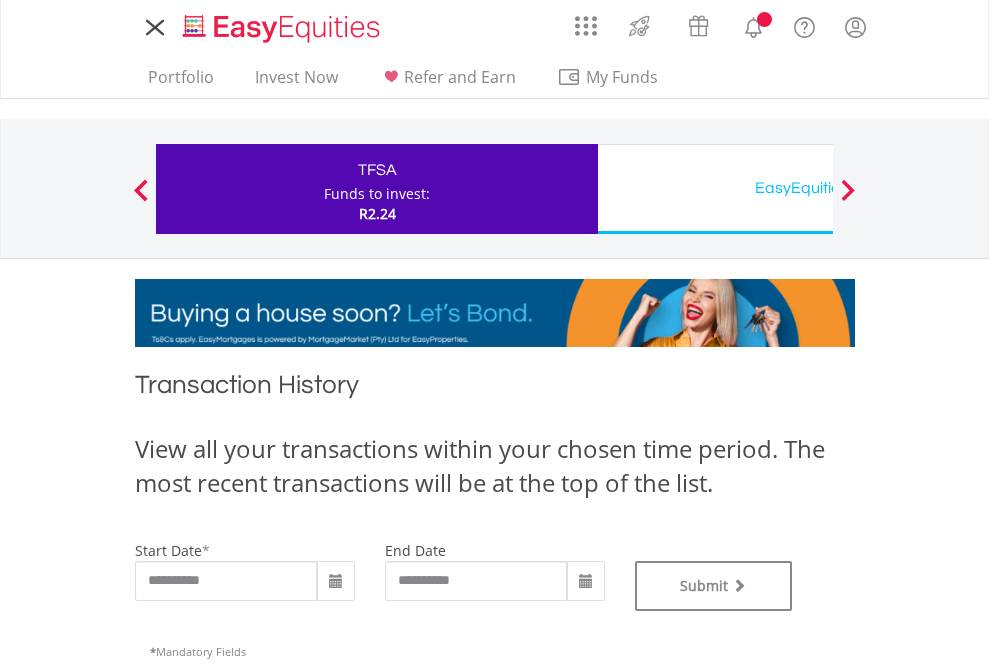scroll, scrollTop: 0, scrollLeft: 0, axis: both 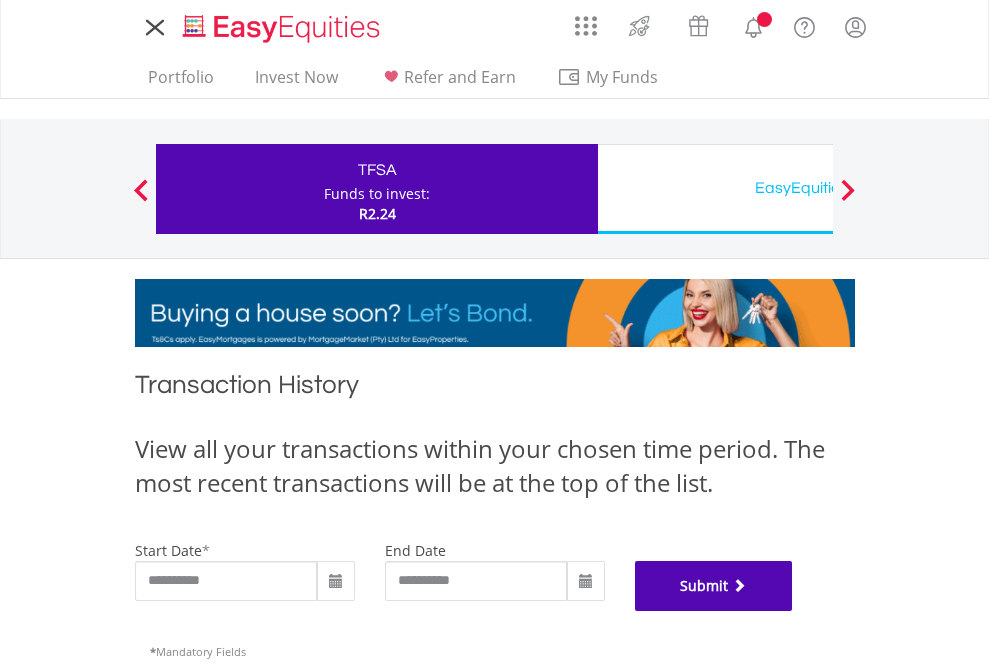 click on "Submit" at bounding box center [714, 586] 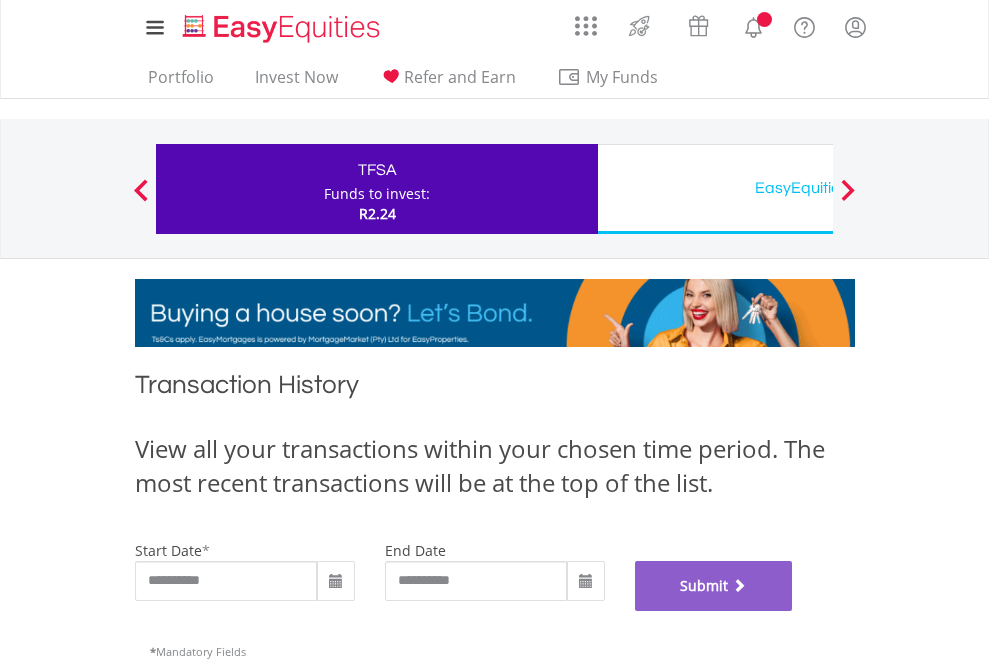scroll, scrollTop: 811, scrollLeft: 0, axis: vertical 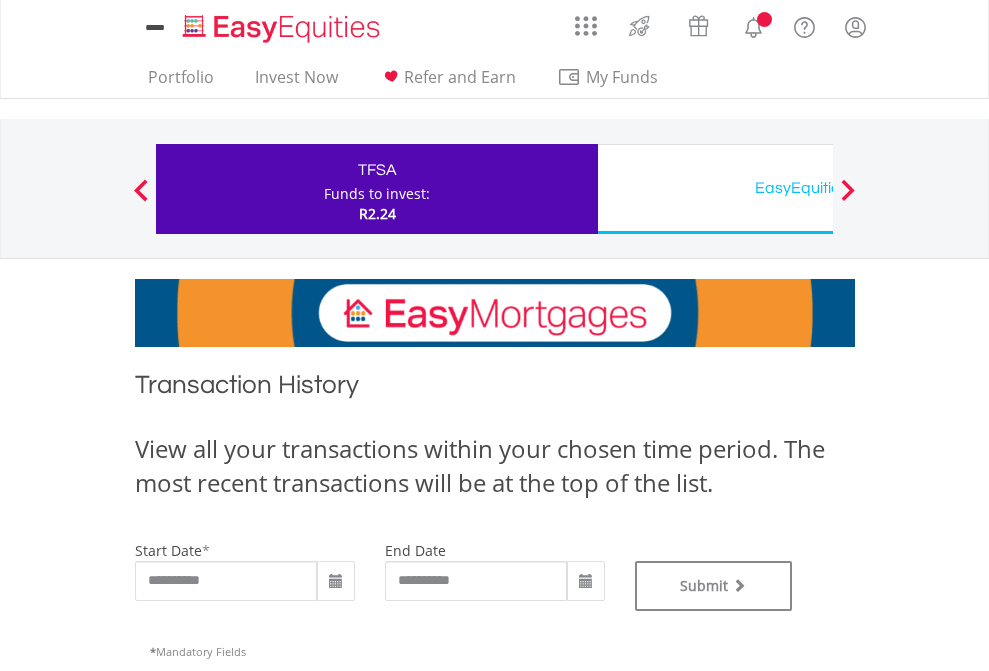 click on "EasyEquities USD" at bounding box center [818, 188] 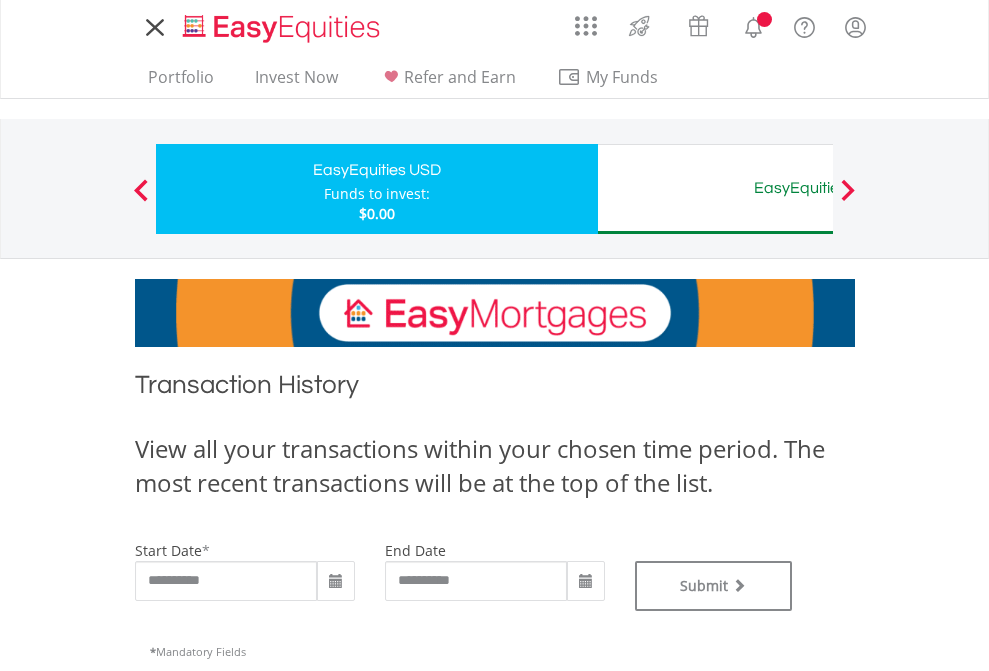 type on "**********" 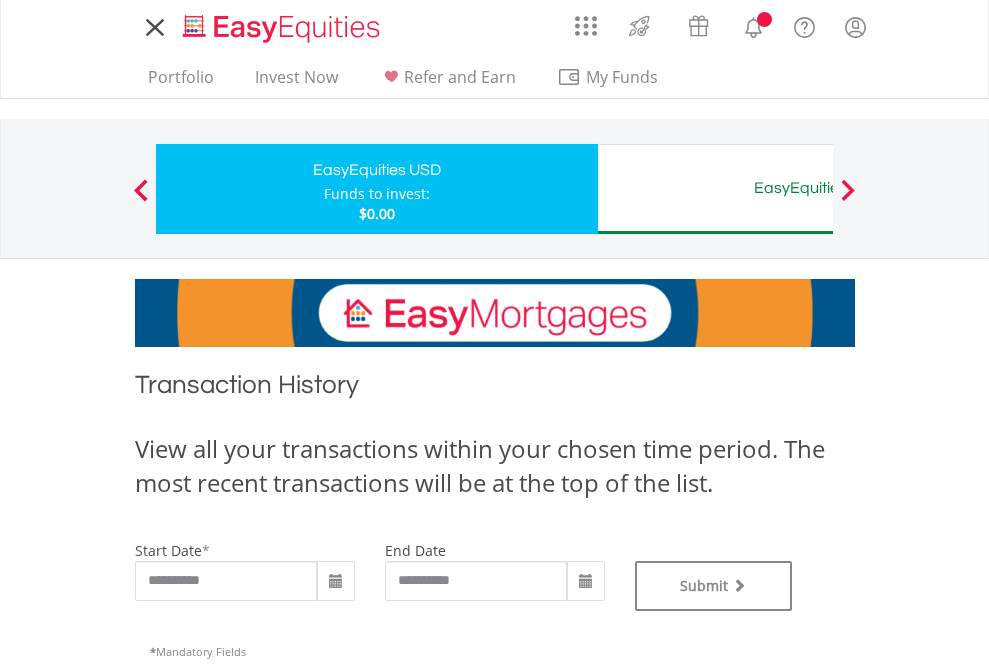 scroll, scrollTop: 0, scrollLeft: 0, axis: both 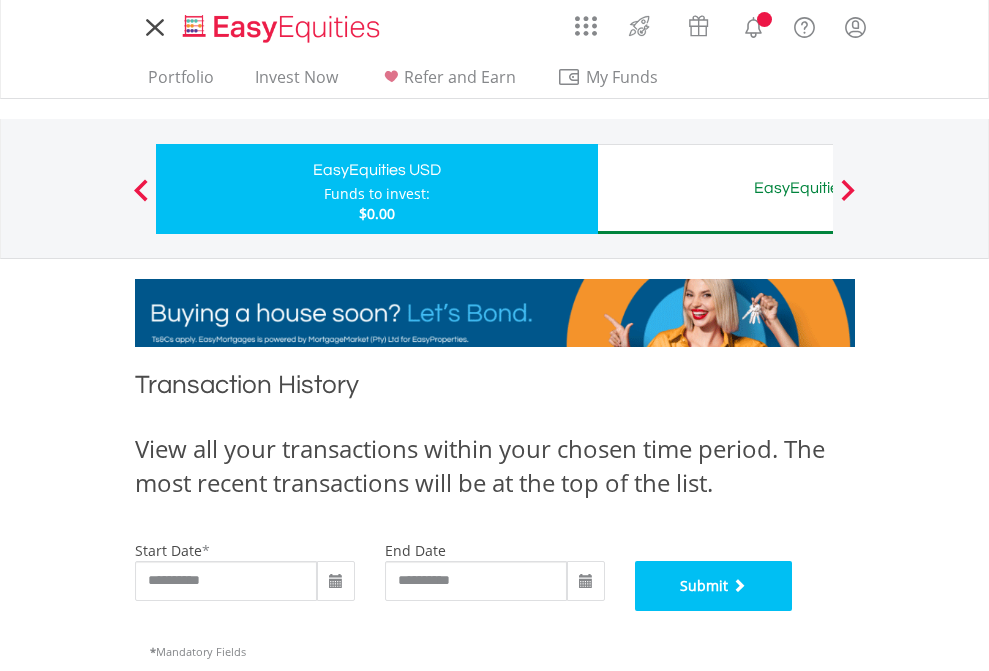 click on "Submit" at bounding box center (714, 586) 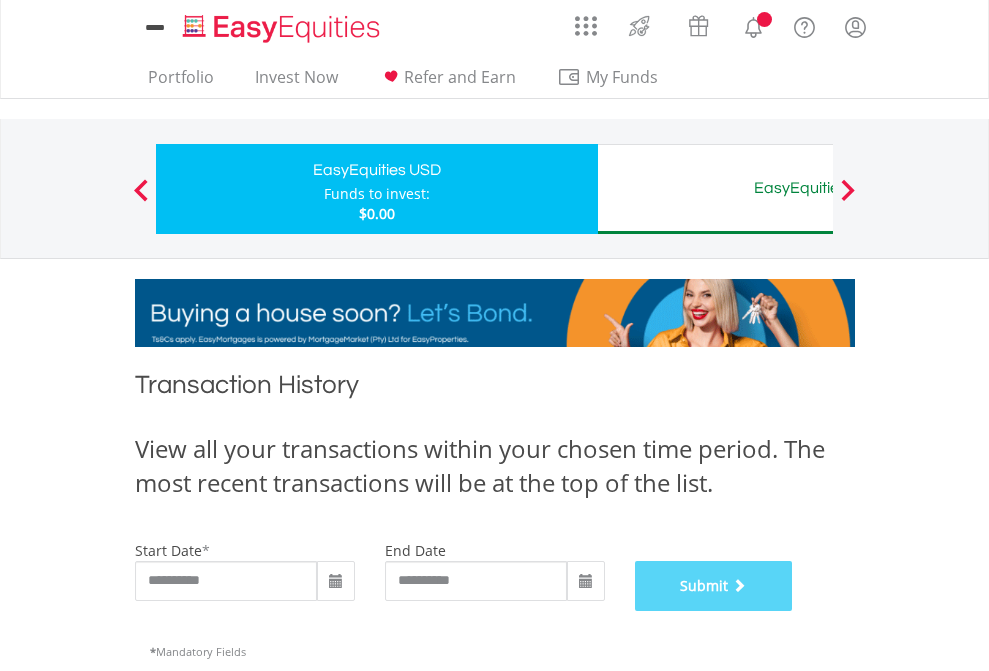 scroll, scrollTop: 811, scrollLeft: 0, axis: vertical 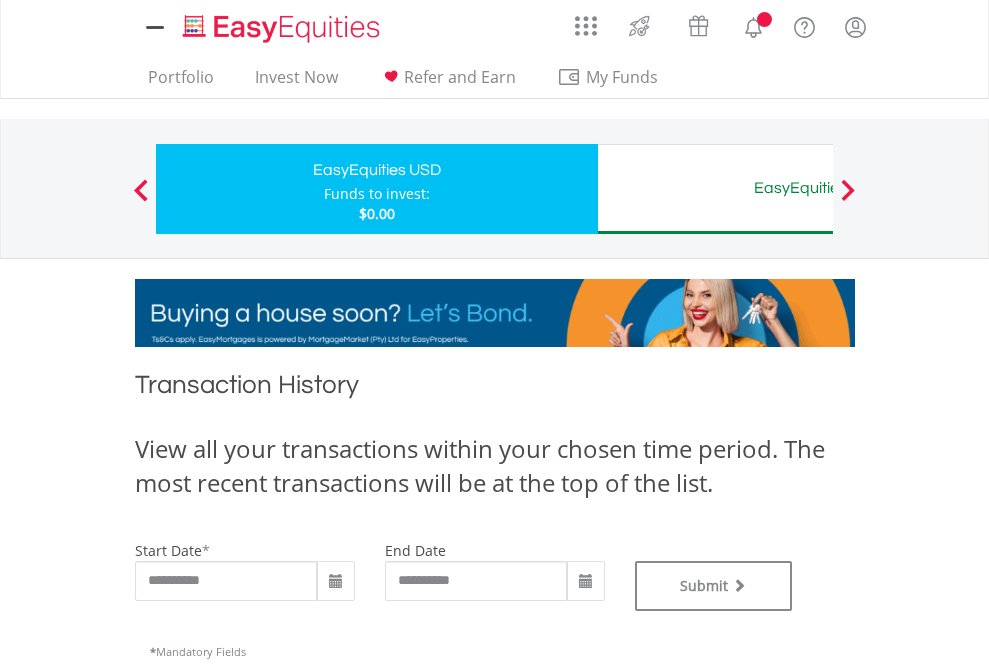 click on "EasyEquities AUD" at bounding box center [818, 188] 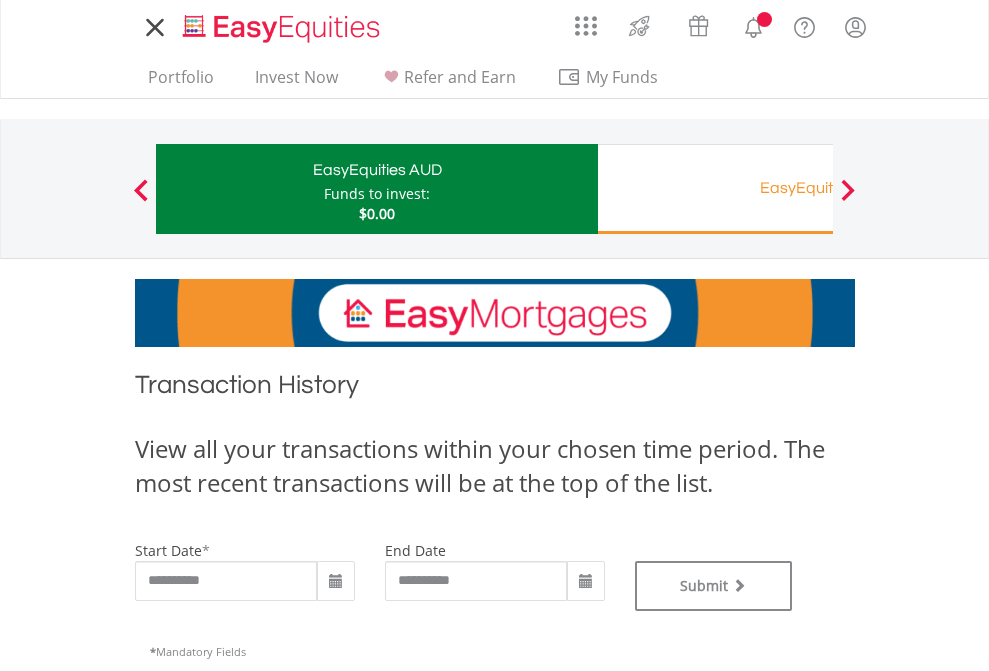 scroll, scrollTop: 0, scrollLeft: 0, axis: both 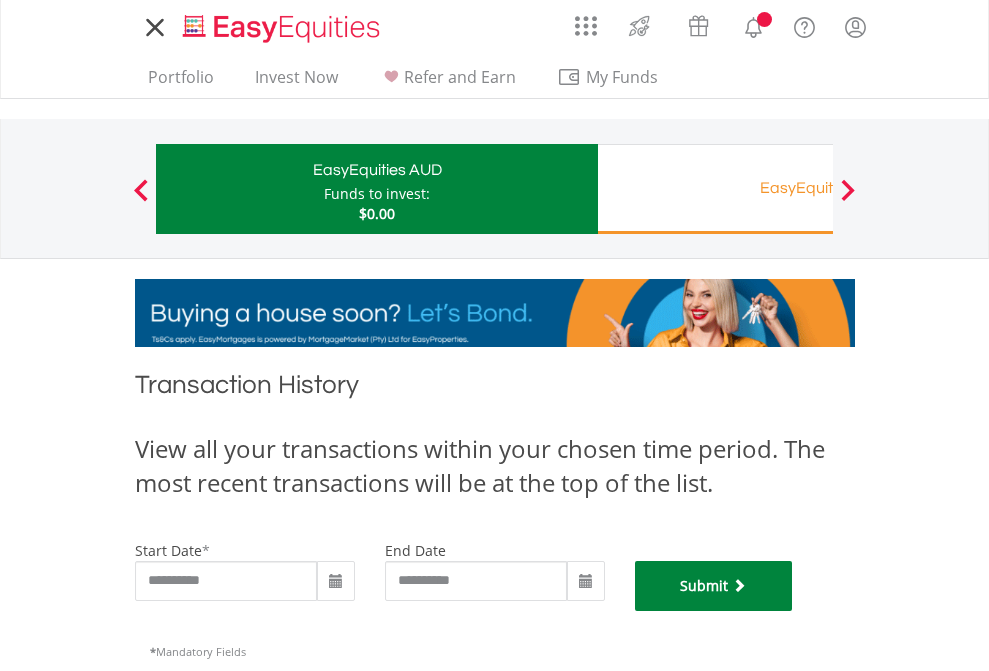 click on "Submit" at bounding box center (714, 586) 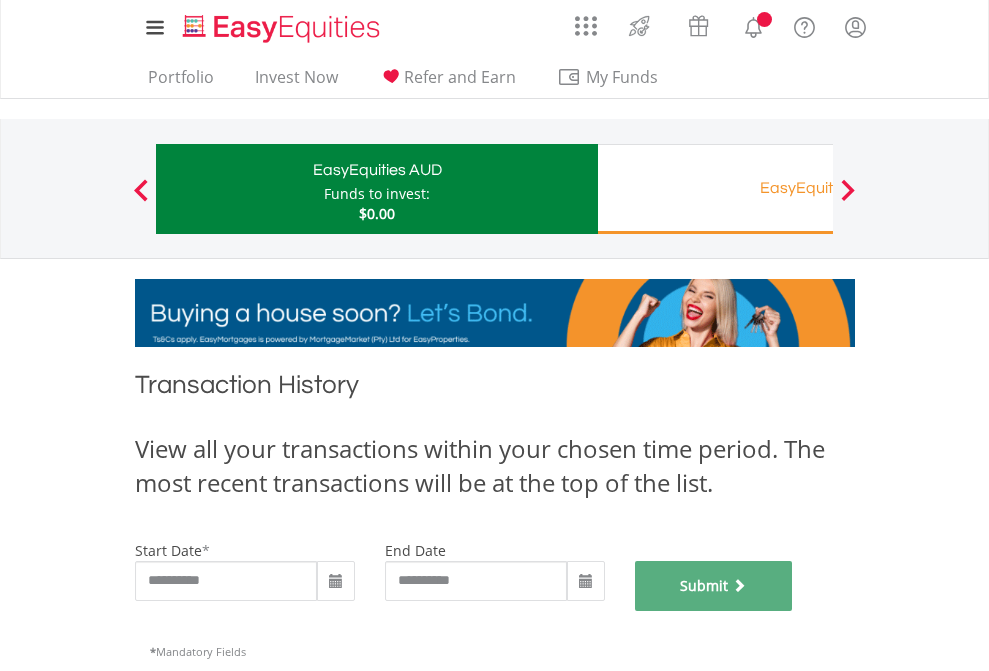 scroll, scrollTop: 811, scrollLeft: 0, axis: vertical 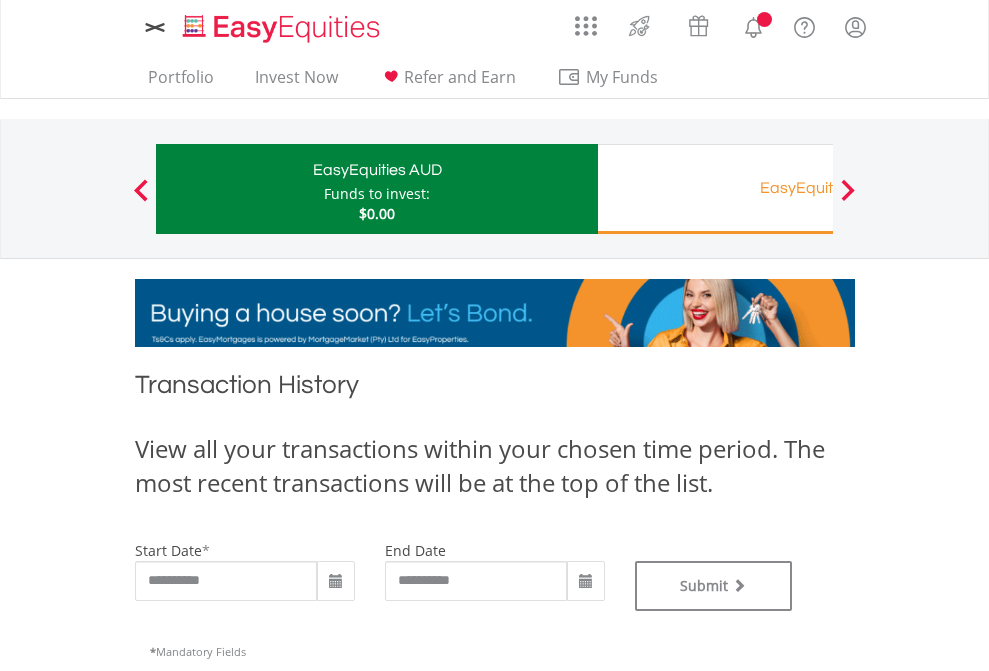 click on "EasyEquities RA" at bounding box center [818, 188] 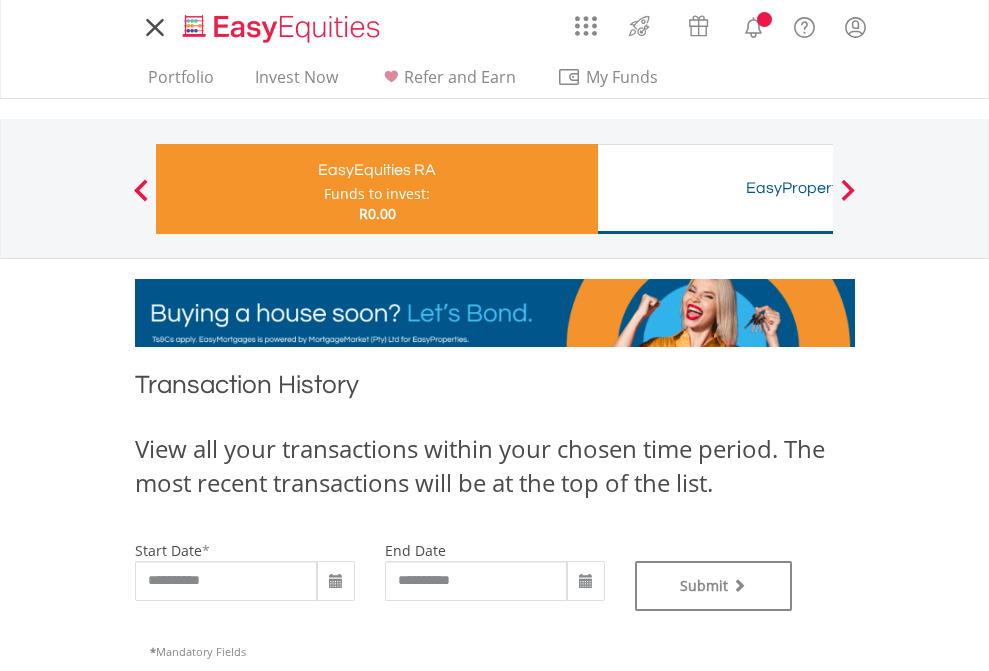 scroll, scrollTop: 0, scrollLeft: 0, axis: both 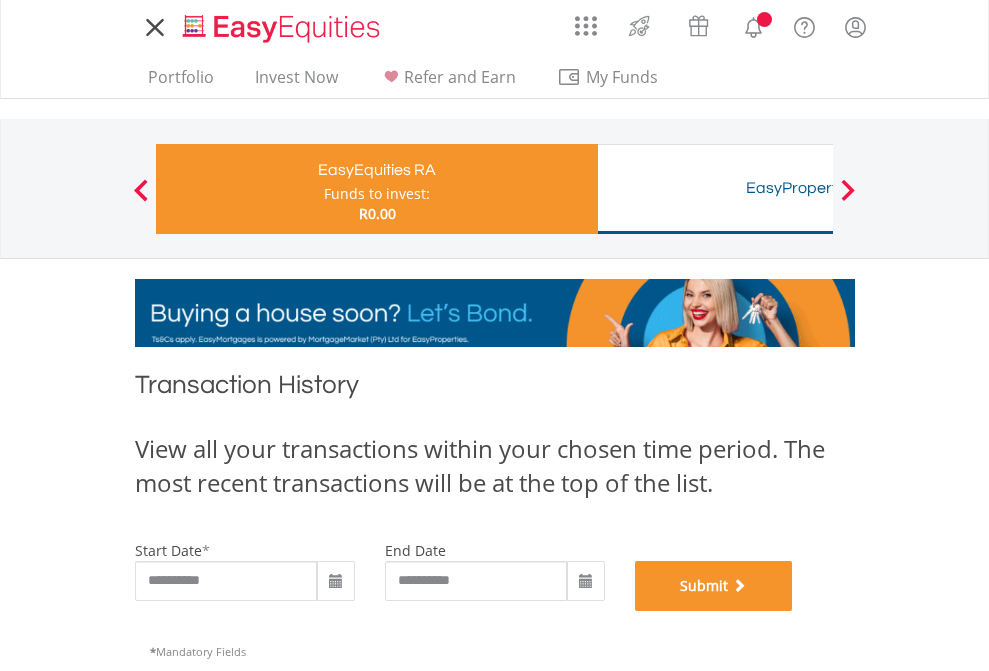 click on "Submit" at bounding box center [714, 586] 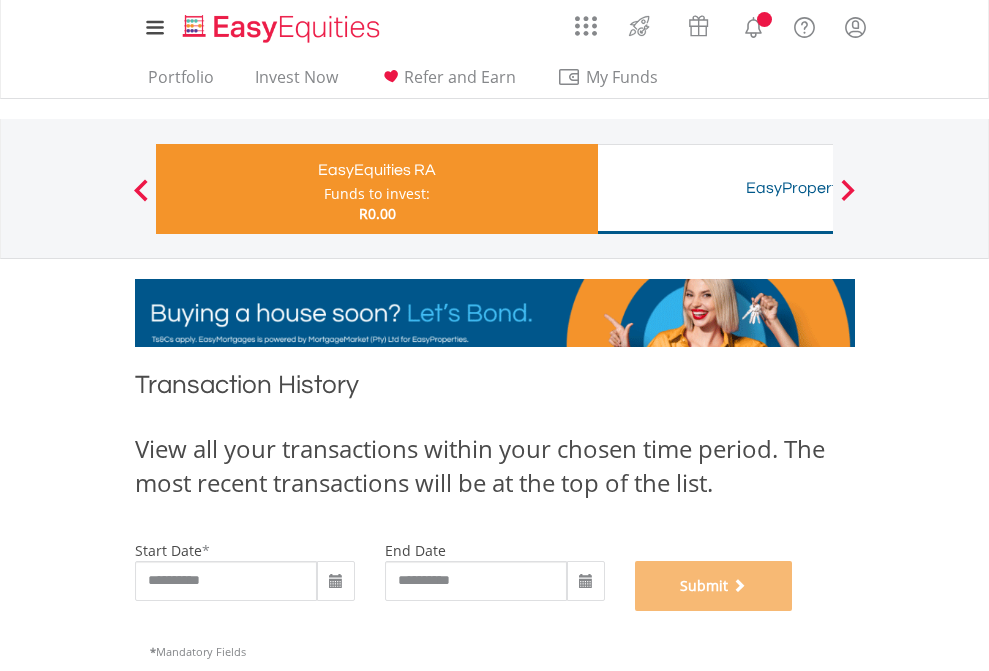 scroll, scrollTop: 811, scrollLeft: 0, axis: vertical 